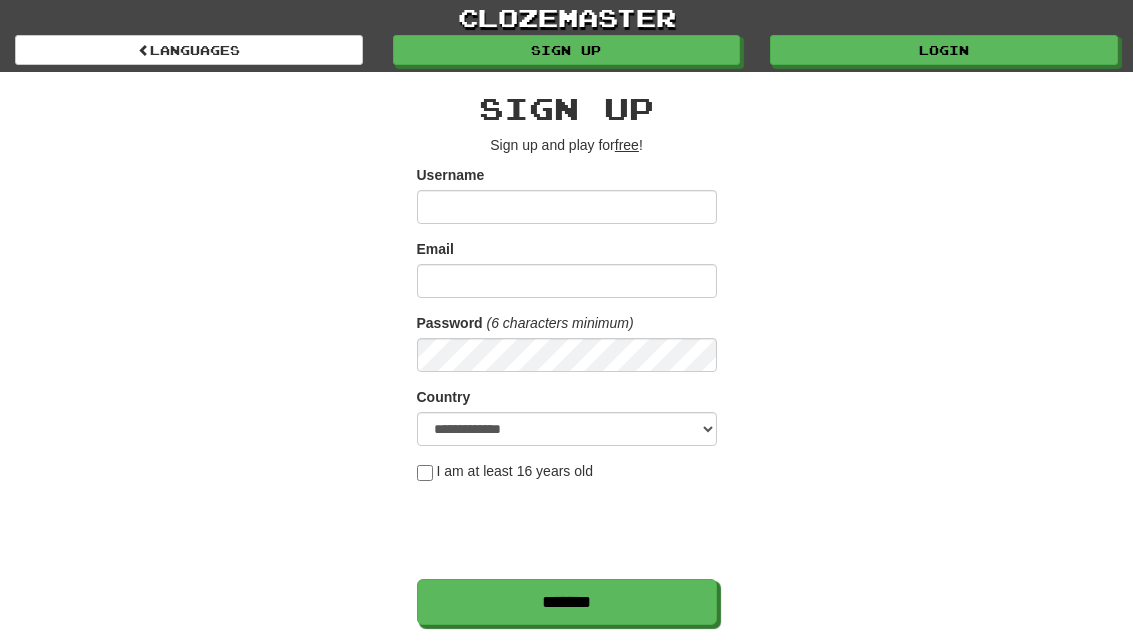 scroll, scrollTop: 0, scrollLeft: 0, axis: both 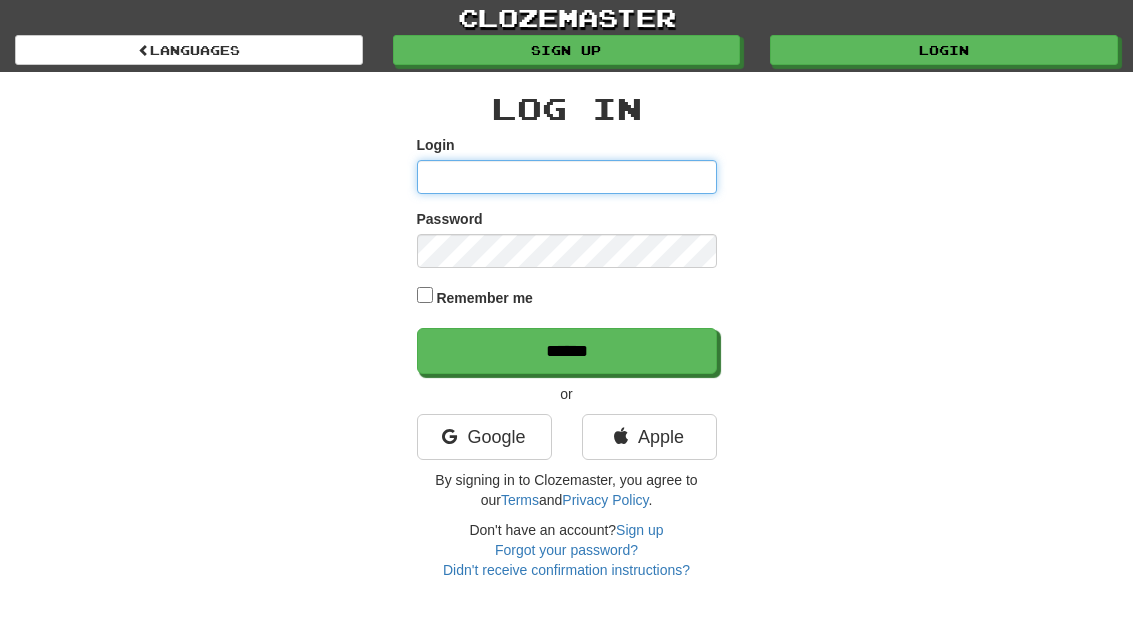 type on "**********" 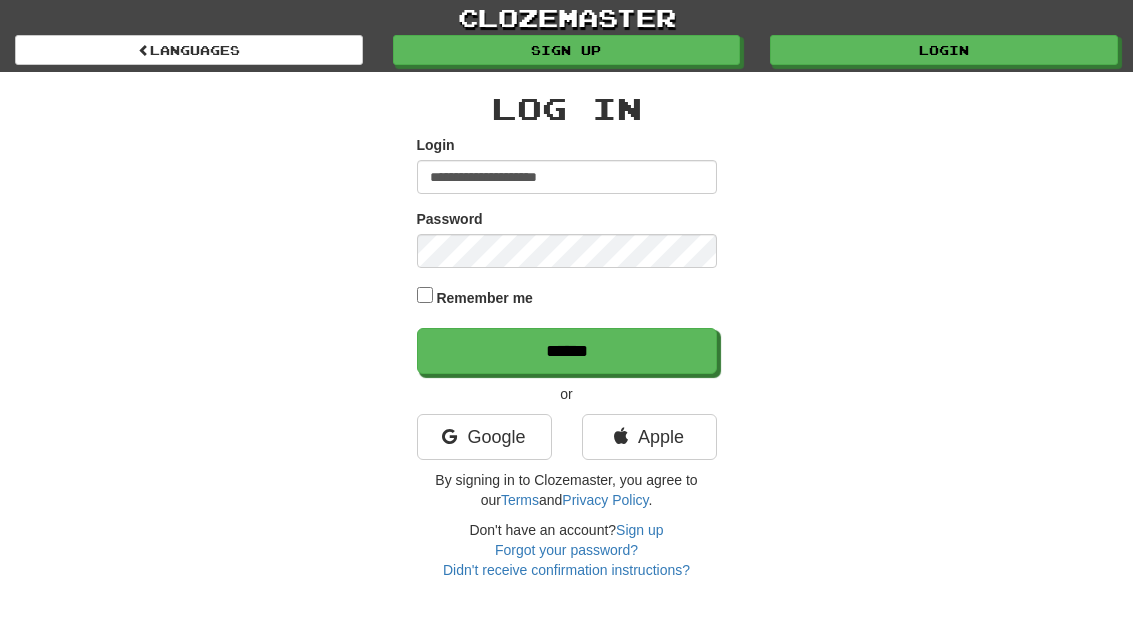 click on "******" at bounding box center (567, 351) 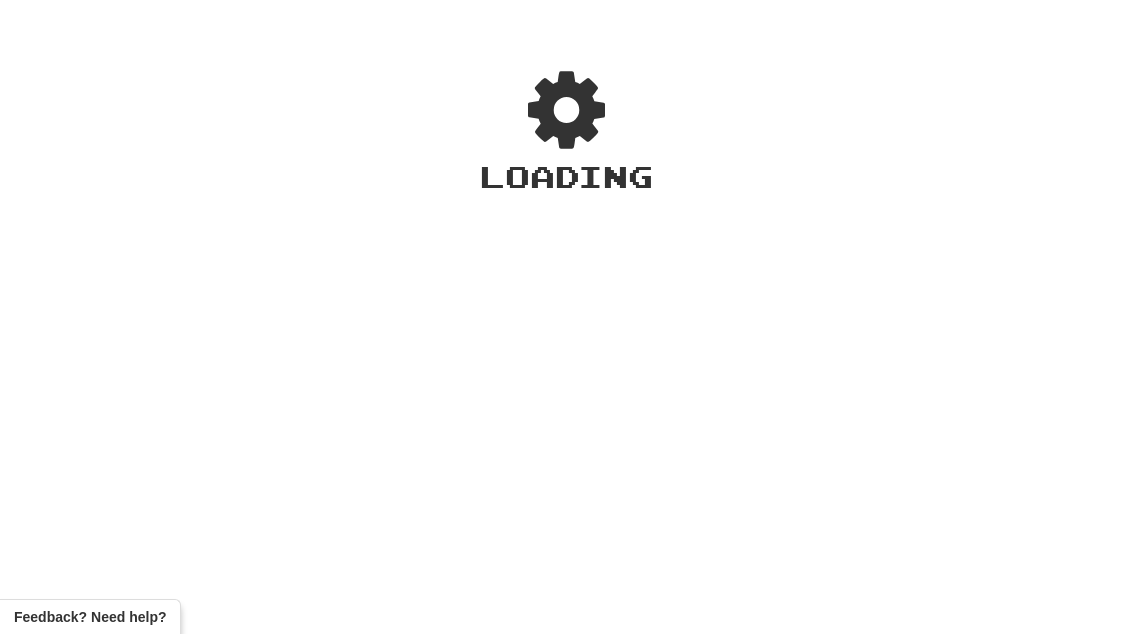 scroll, scrollTop: 0, scrollLeft: 0, axis: both 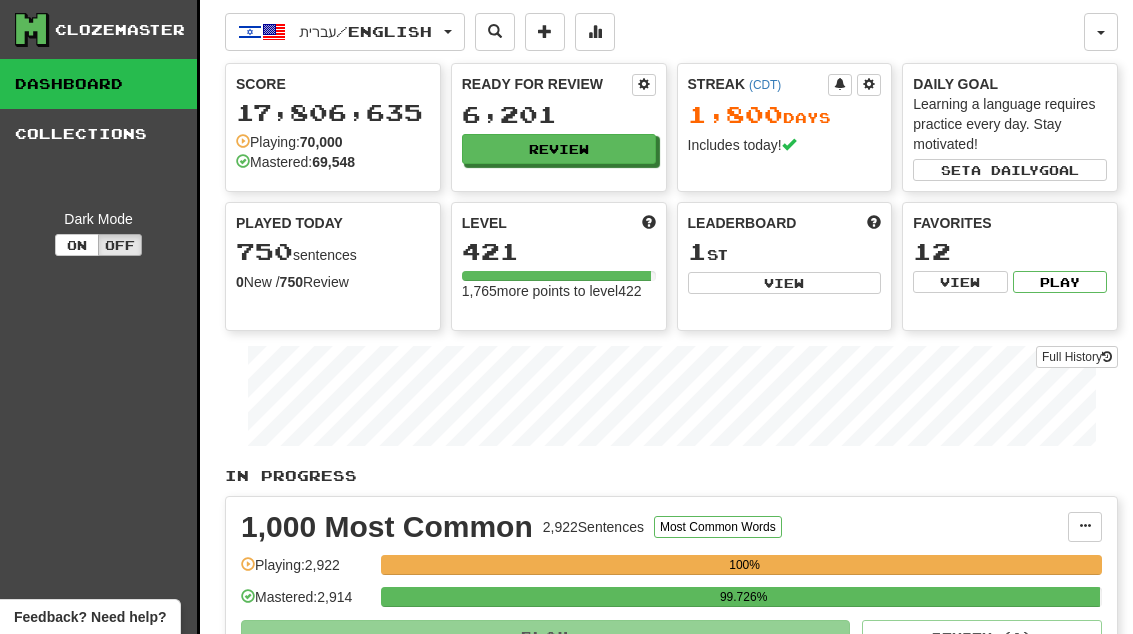 click on "View" at bounding box center [785, 283] 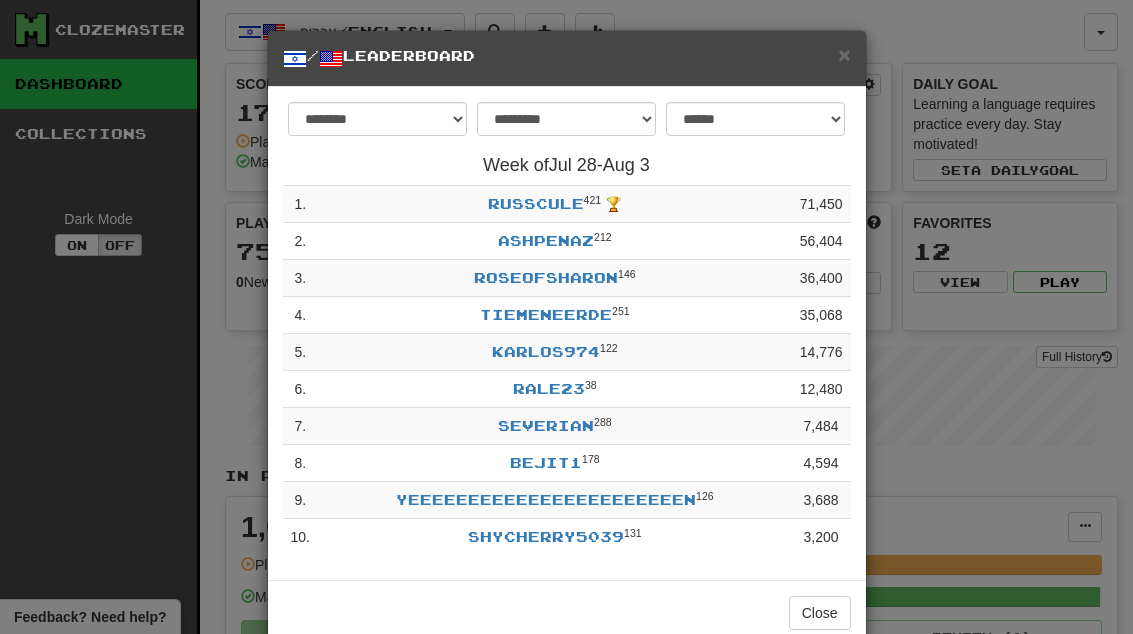 click on "Close" at bounding box center (820, 613) 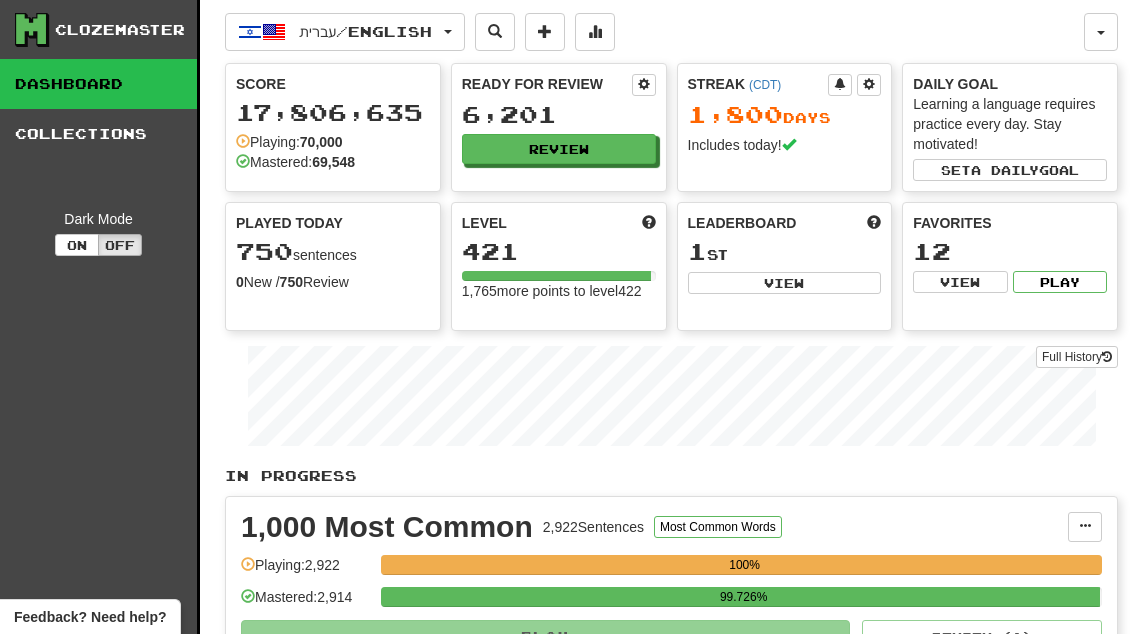 click on "Review" at bounding box center (559, 149) 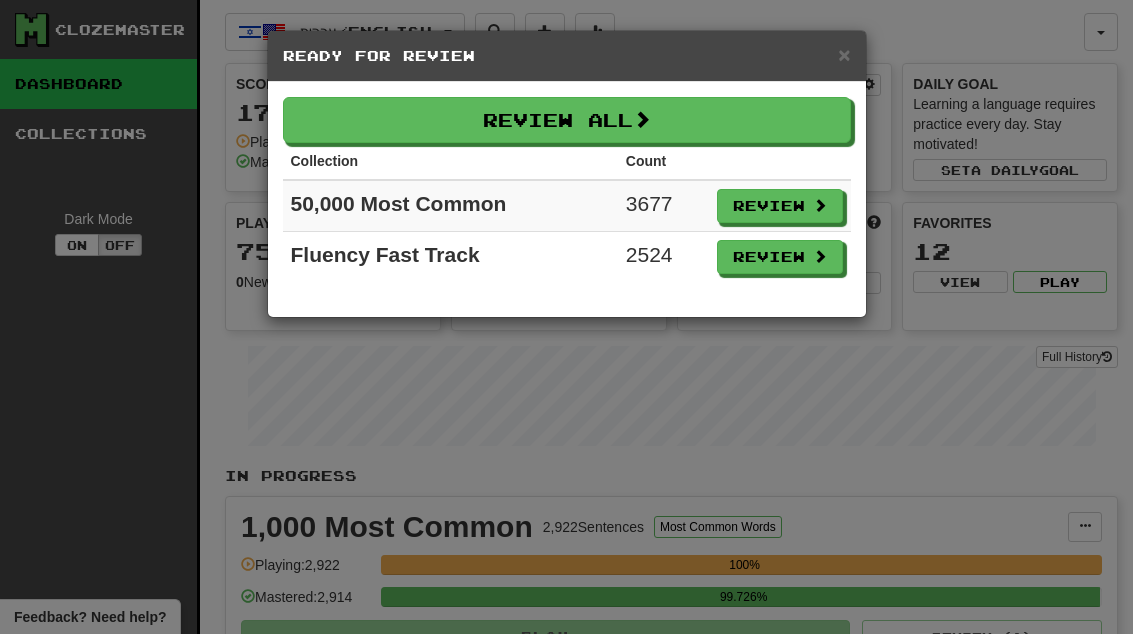 click on "Review" at bounding box center [780, 257] 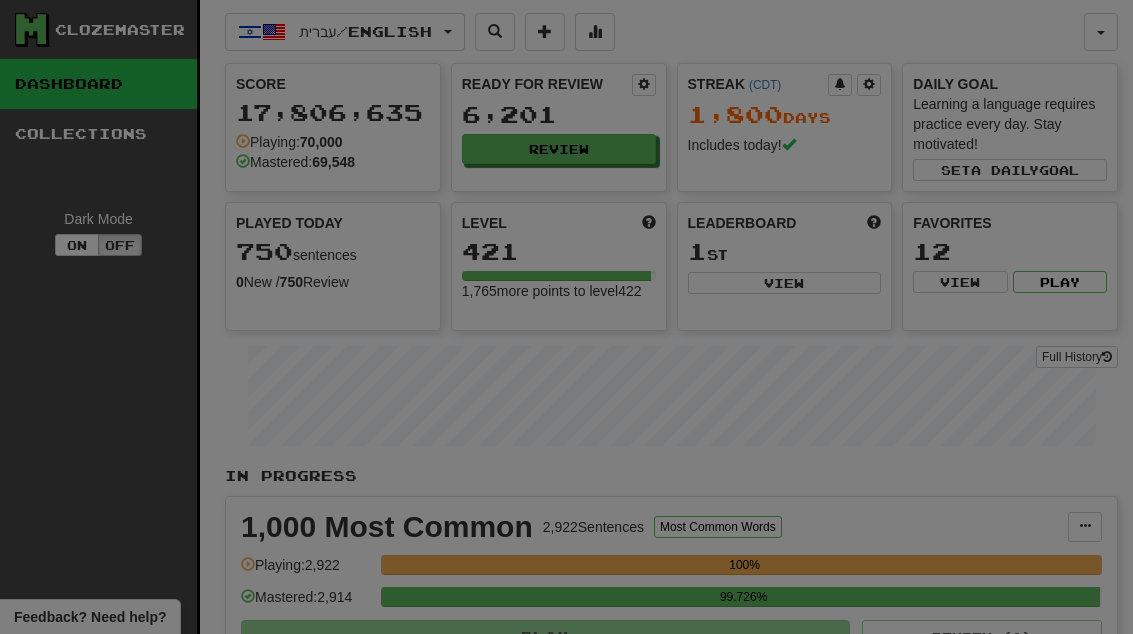 select on "**" 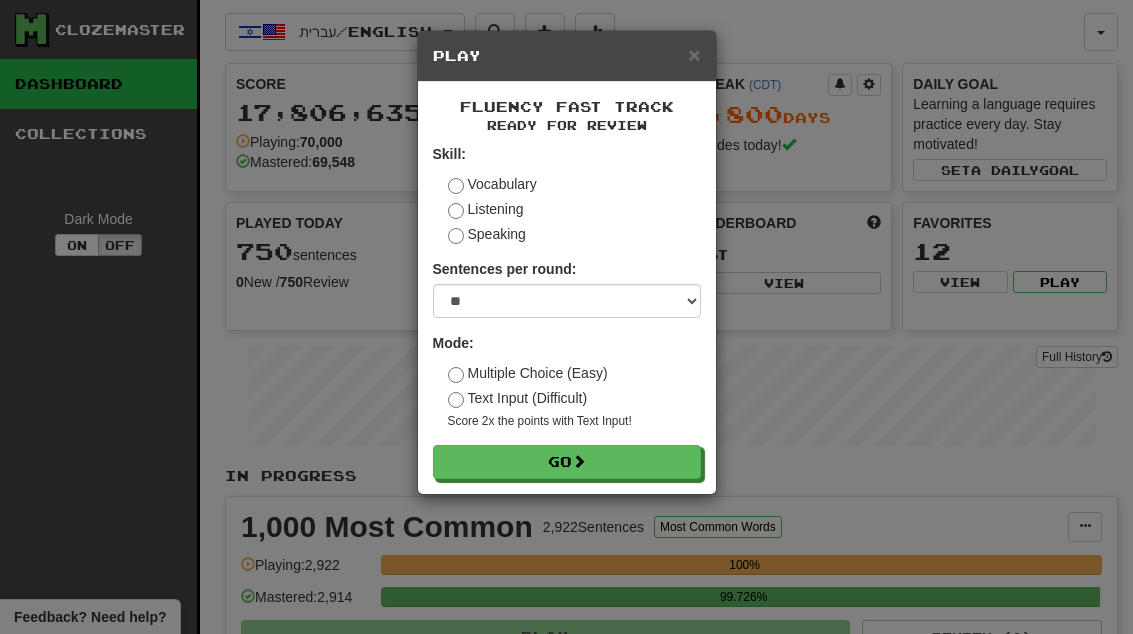 click on "Go" at bounding box center [567, 462] 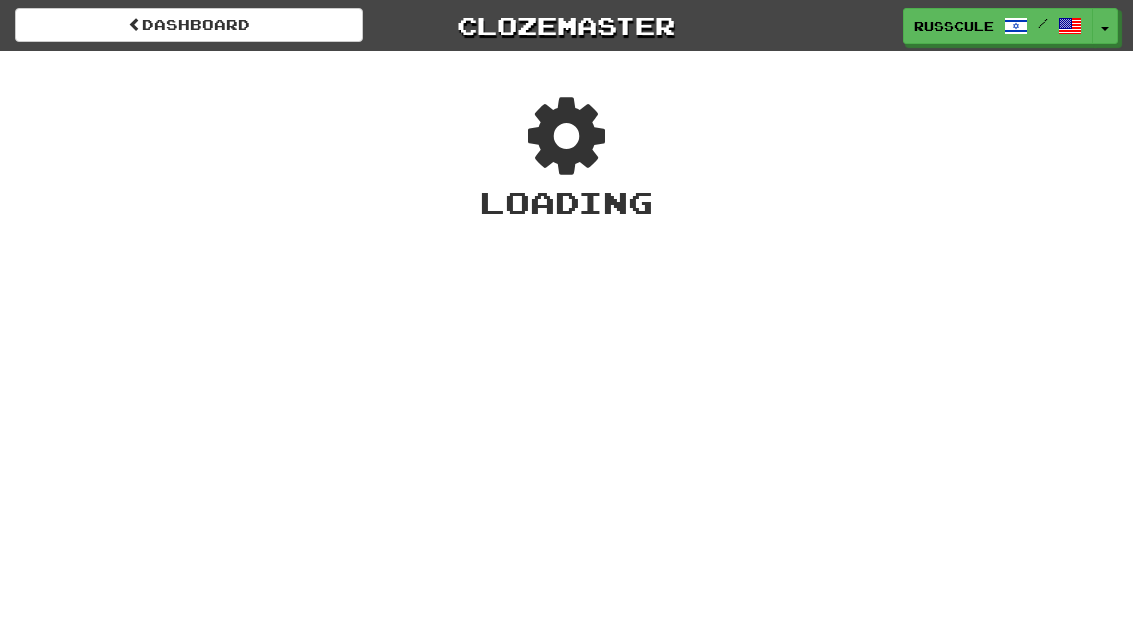 scroll, scrollTop: 0, scrollLeft: 0, axis: both 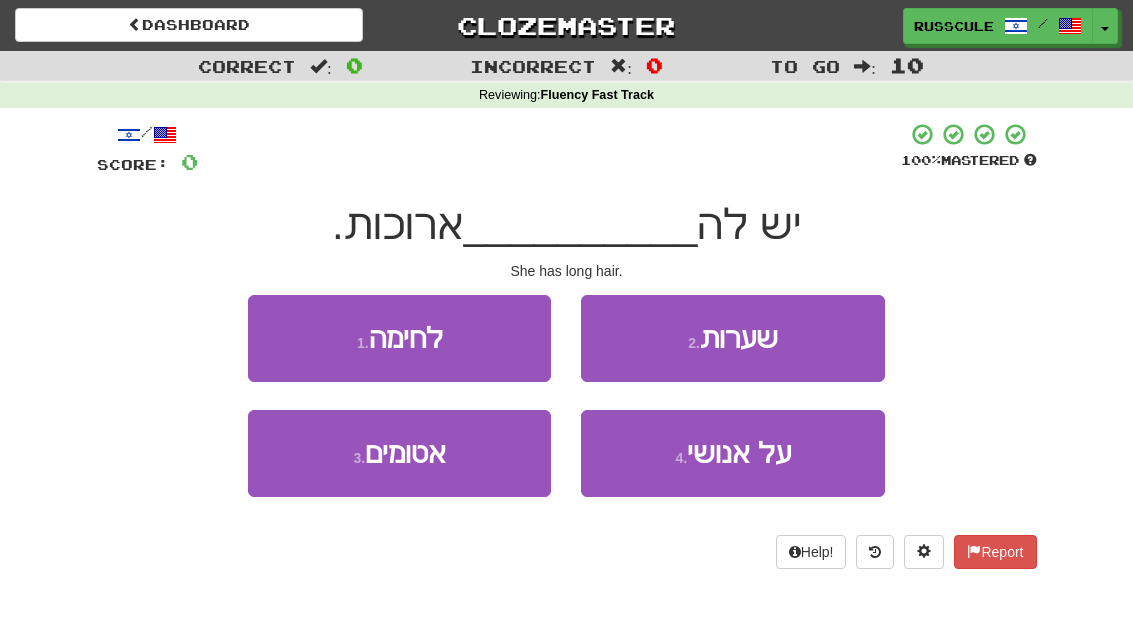 click on "2 .  שערות" at bounding box center (732, 338) 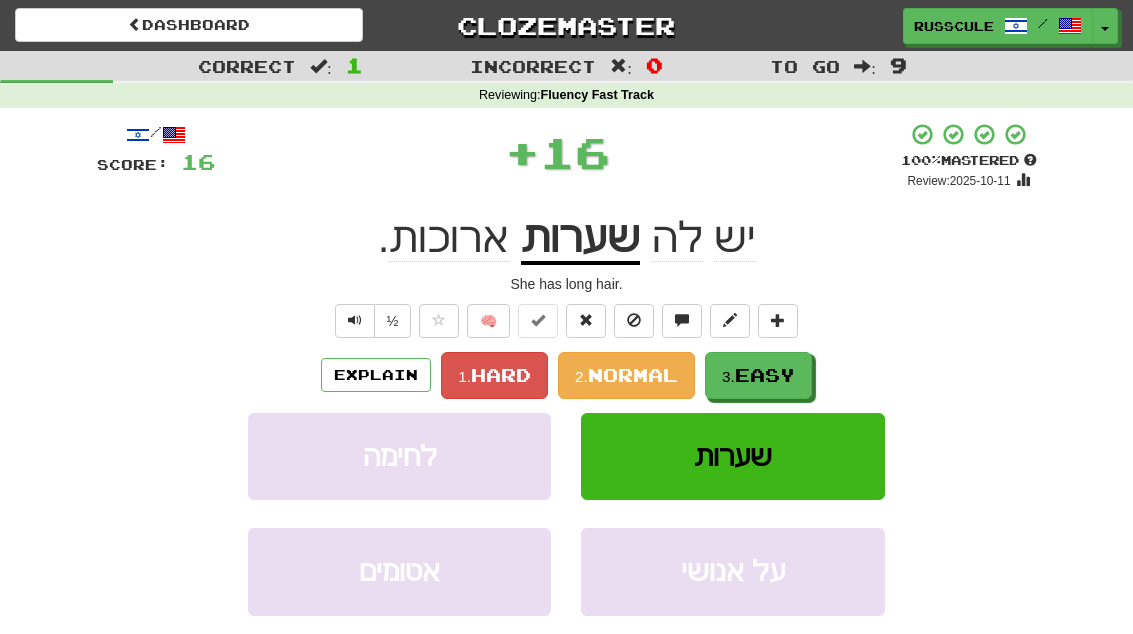 click on "3.  Easy" at bounding box center (758, 375) 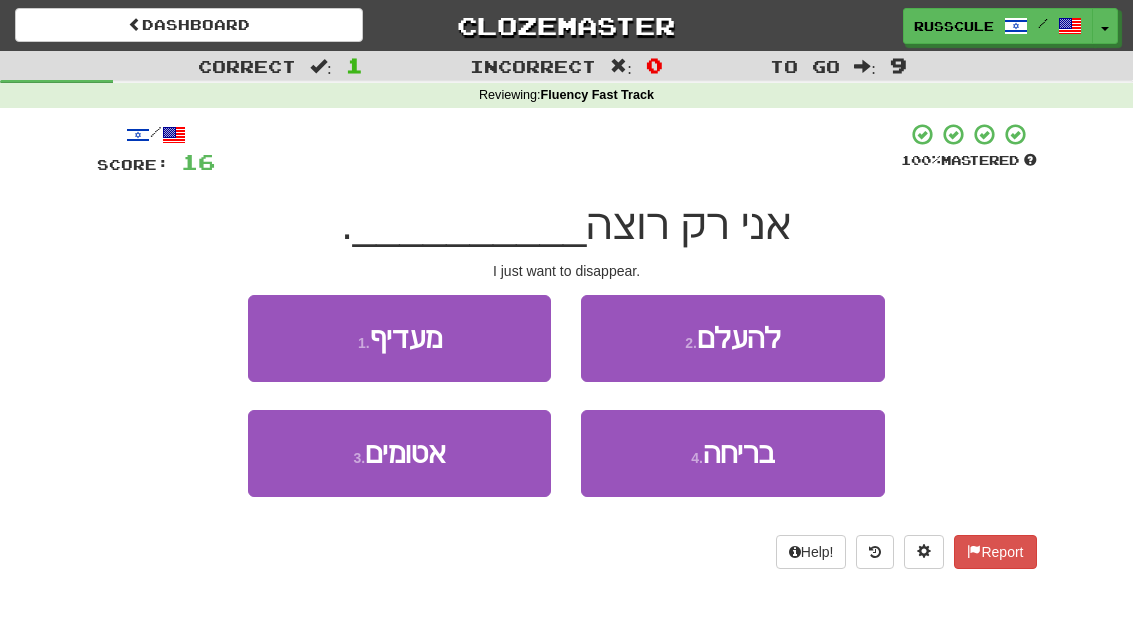 click on "2 .  להעלם" at bounding box center (732, 338) 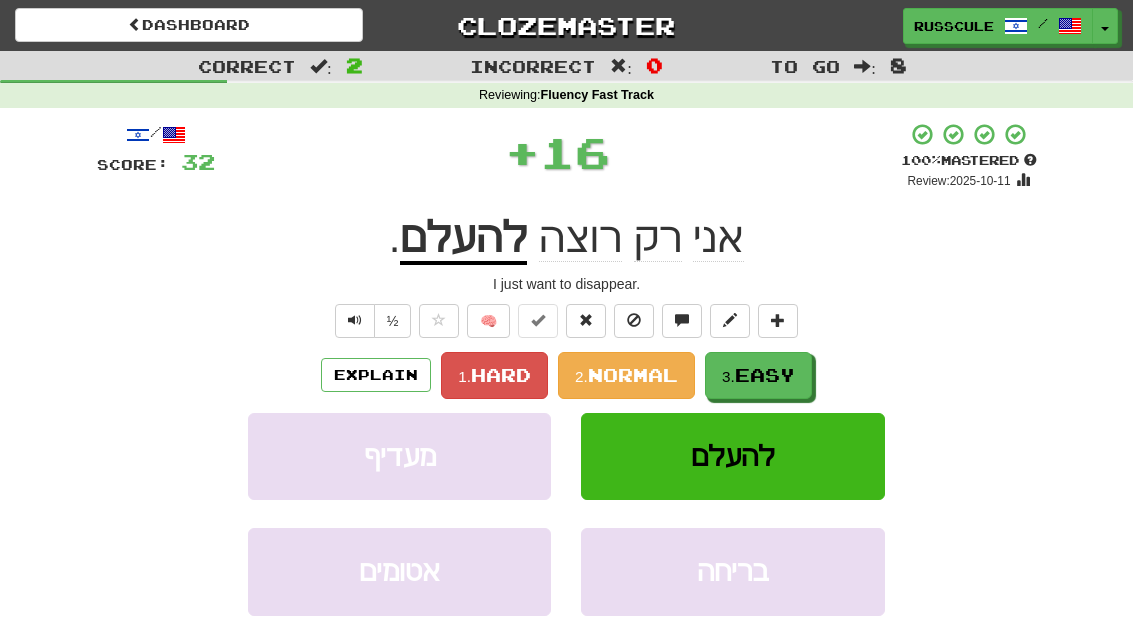 click on "Easy" at bounding box center [765, 375] 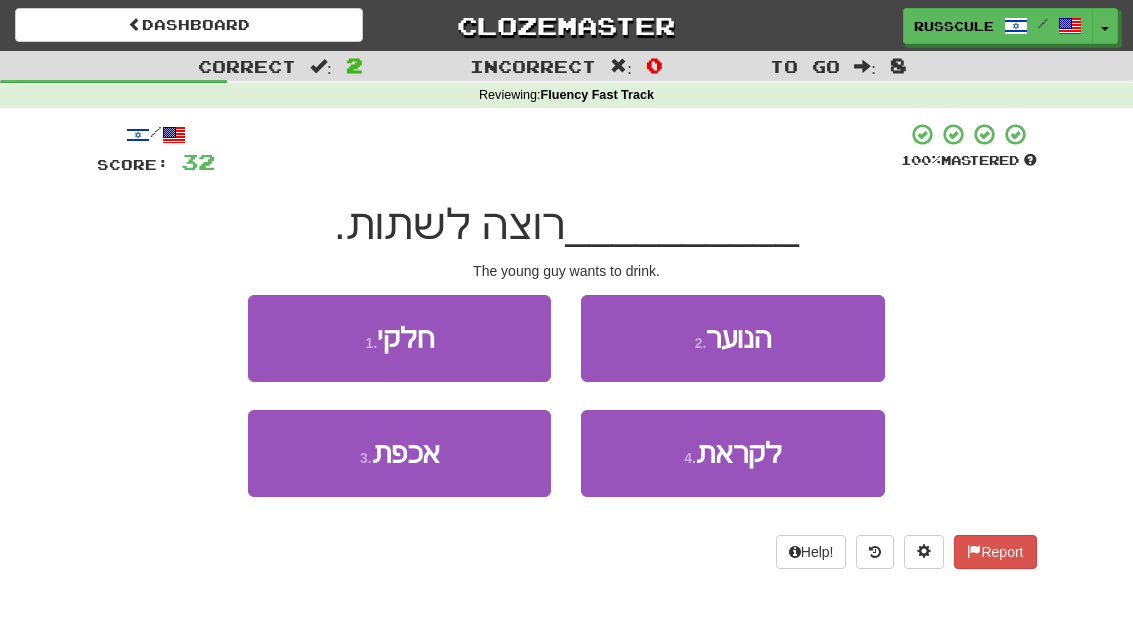 click on "2 .  הנוער" at bounding box center [732, 338] 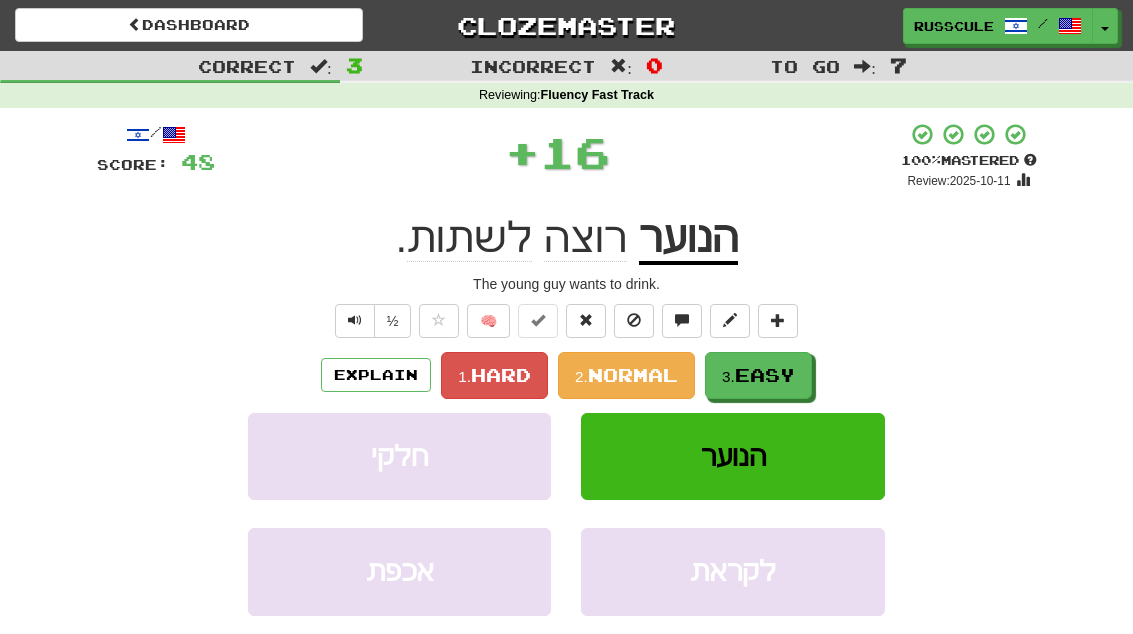 click on "Easy" at bounding box center [765, 375] 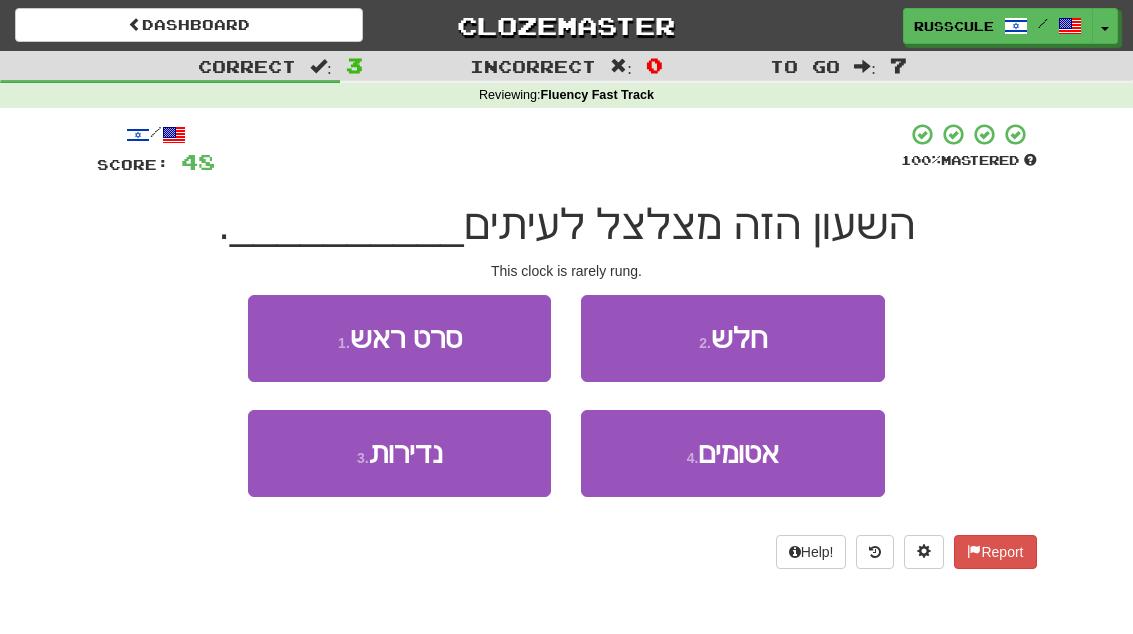 click on "3 .  נדירות" at bounding box center (399, 453) 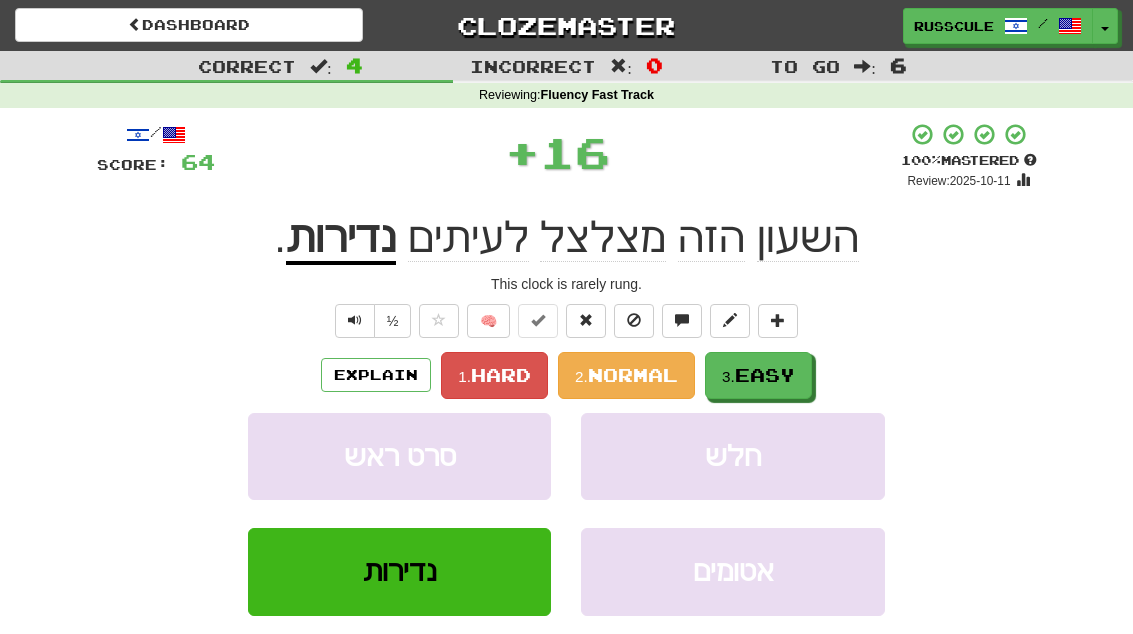click on "Easy" at bounding box center (765, 375) 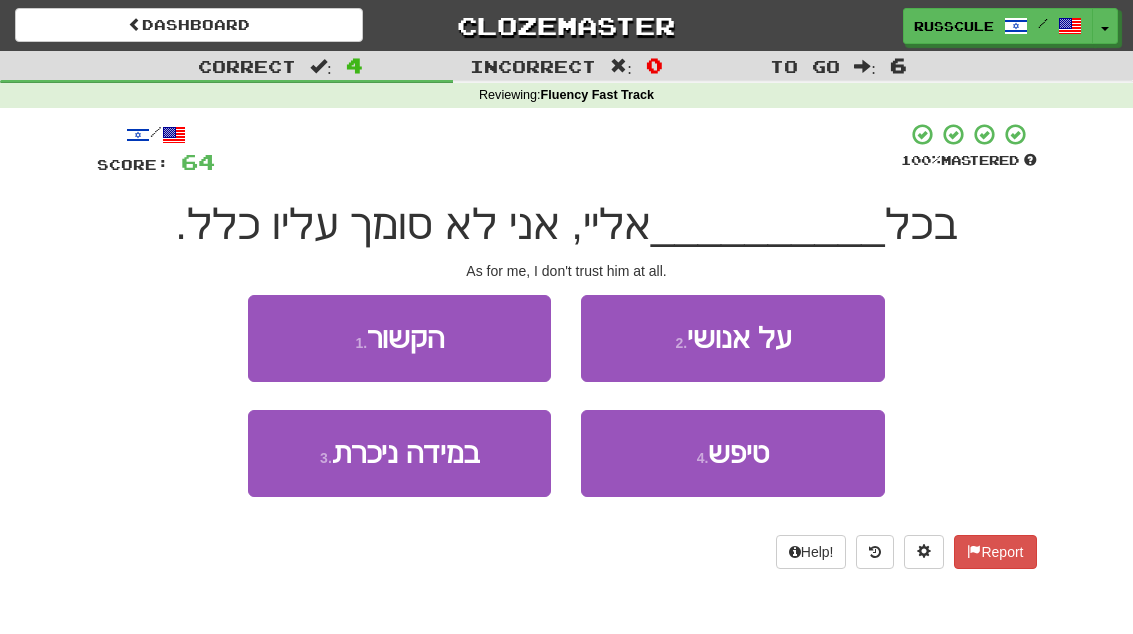 click on "1 .  הקשור" at bounding box center [399, 338] 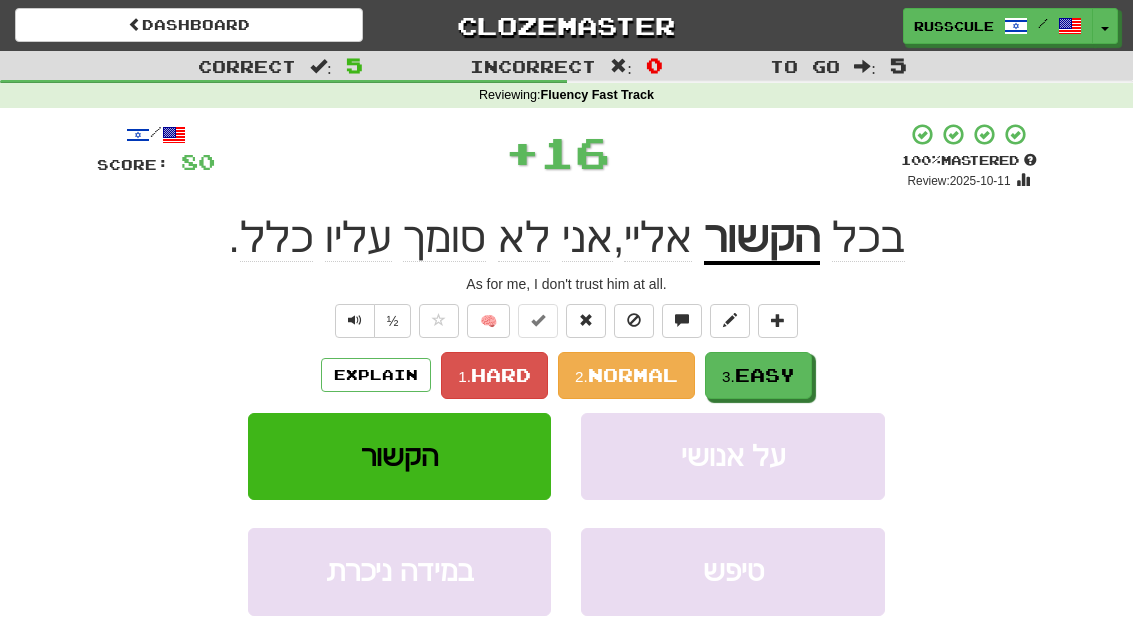 click on "Easy" at bounding box center [765, 375] 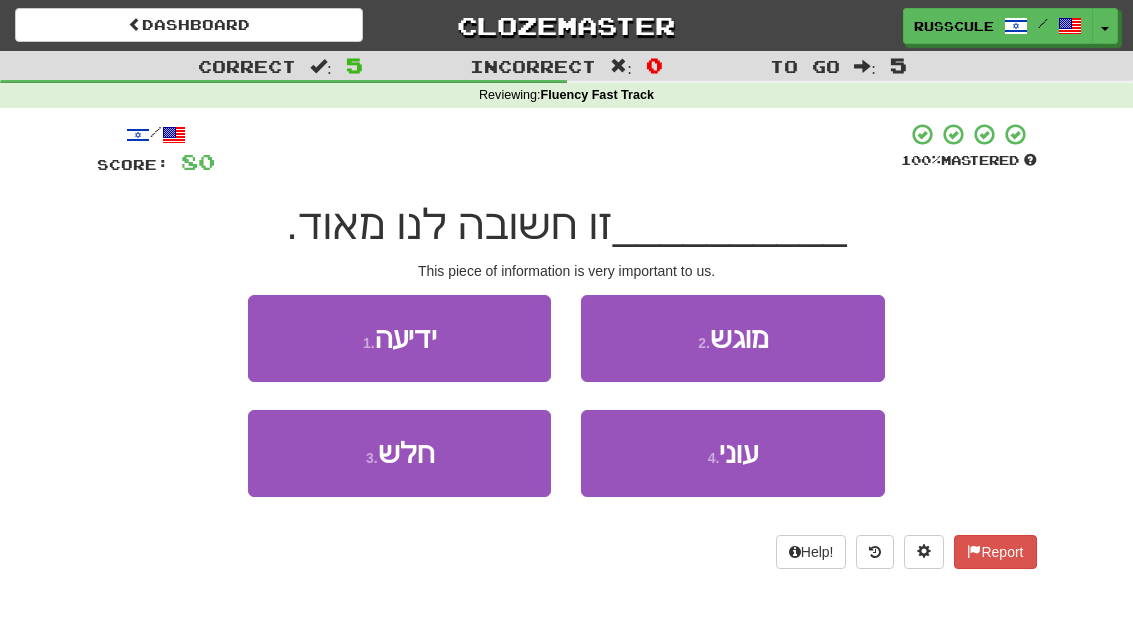 click on "1 .  ידיעה" at bounding box center [399, 338] 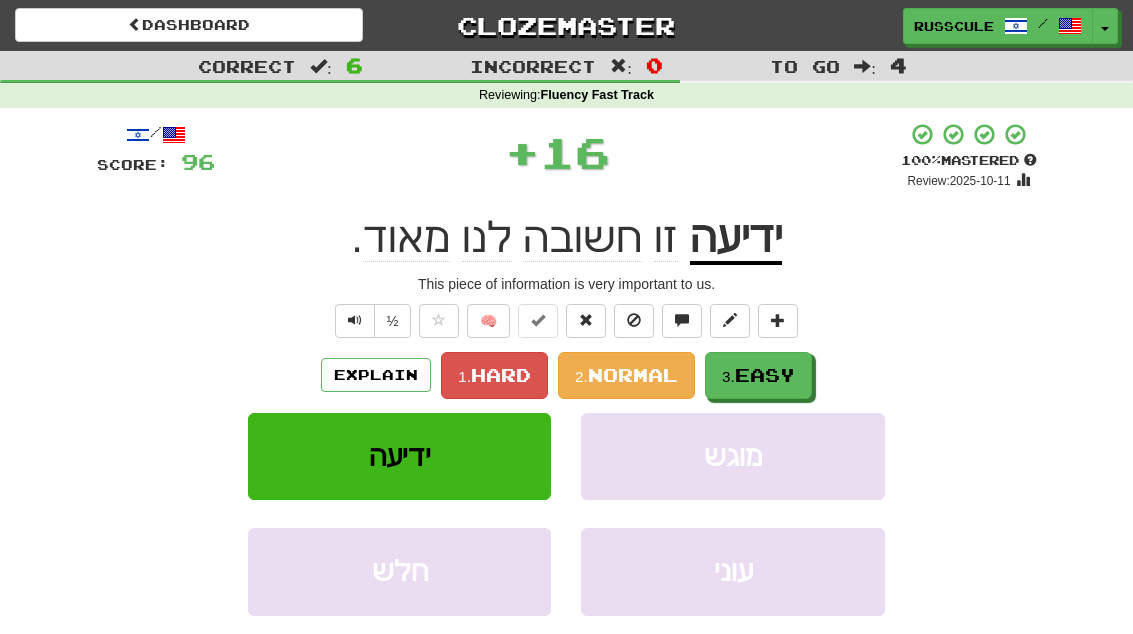 click on "Easy" at bounding box center [765, 375] 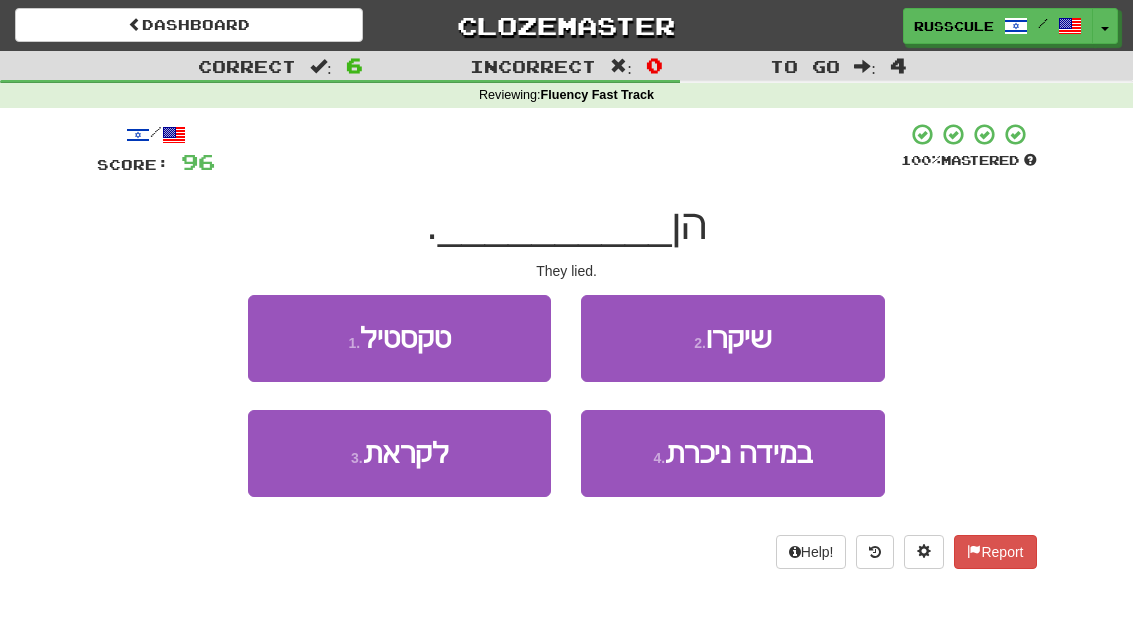 click on "2 .  שיקרו" at bounding box center [732, 338] 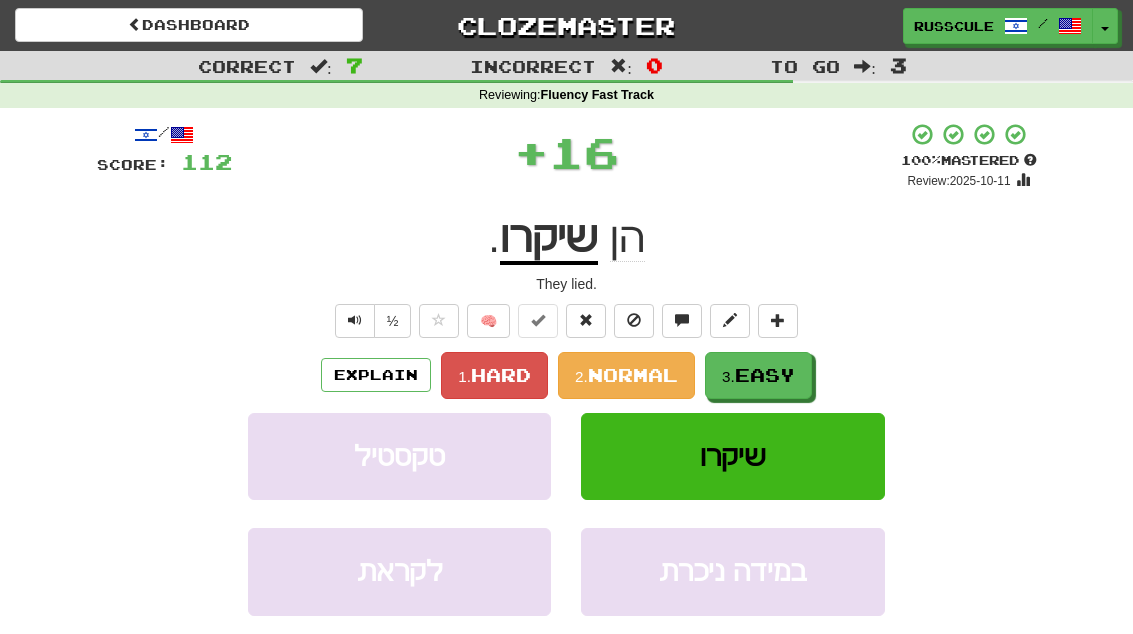 click on "Easy" at bounding box center [765, 375] 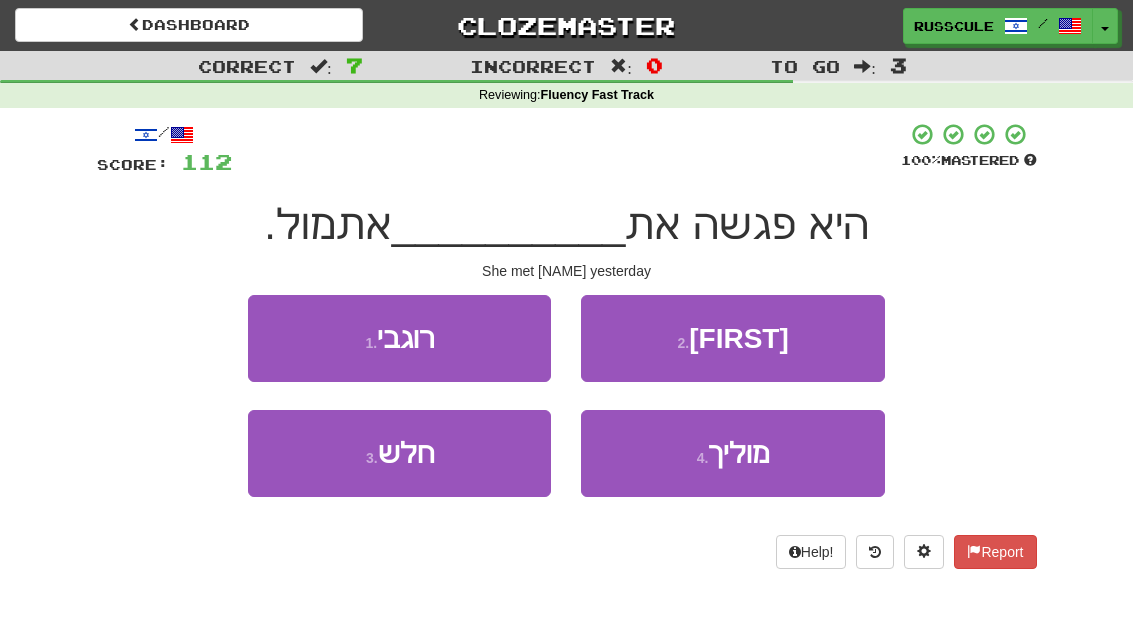 click on "2 .  יעקב" at bounding box center [732, 338] 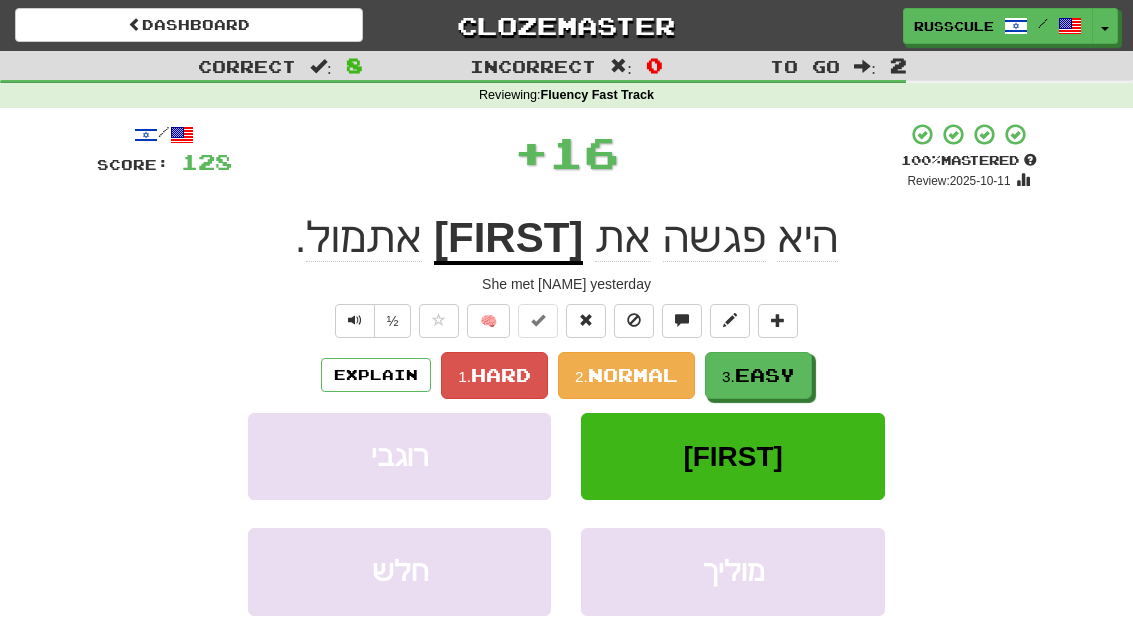 click on "Easy" at bounding box center (765, 375) 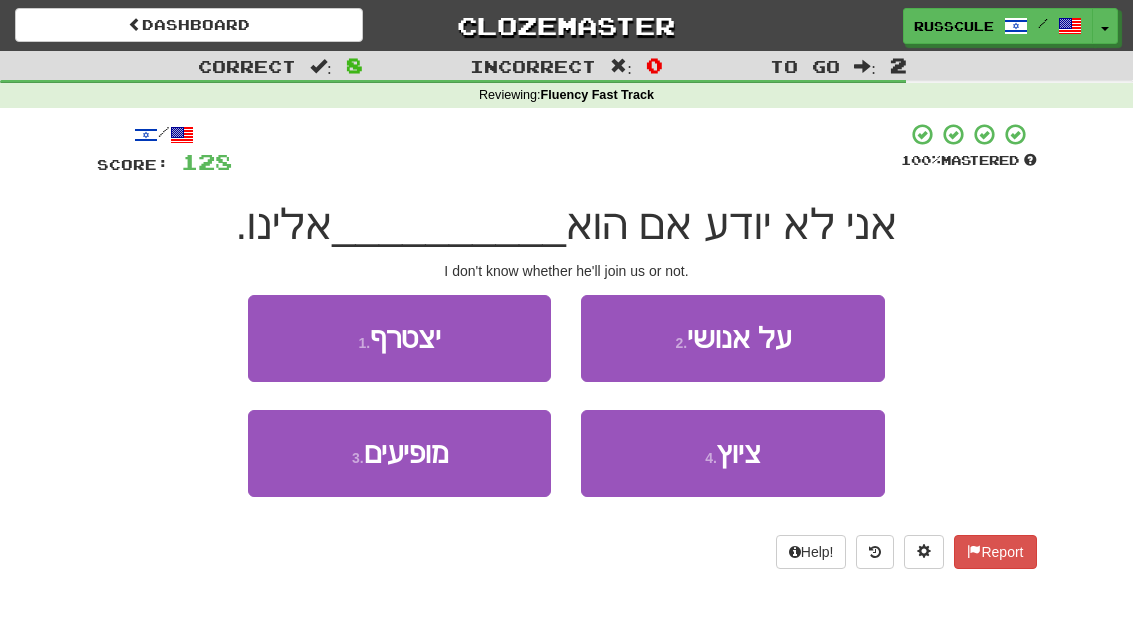 click on "1 .  יצטרף" at bounding box center (399, 338) 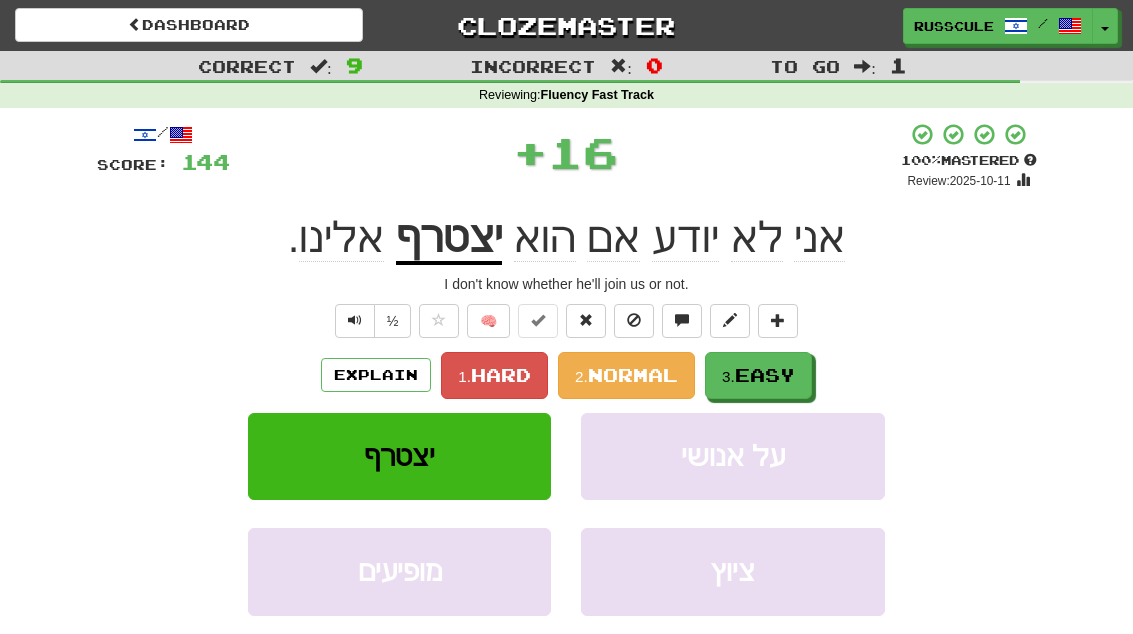 click on "Easy" at bounding box center (765, 375) 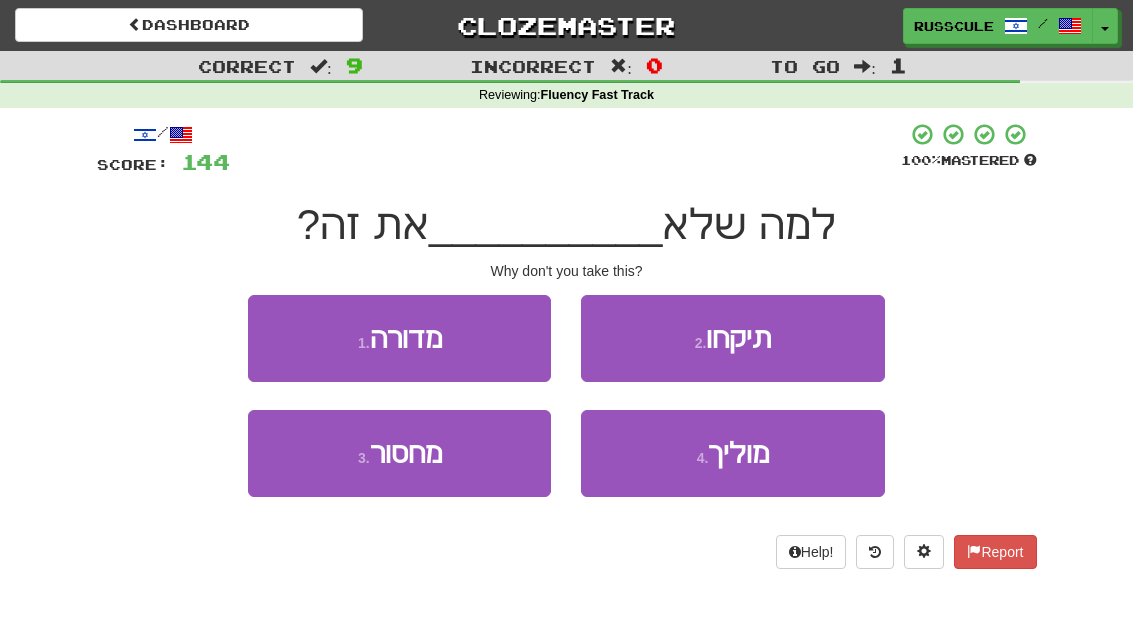 click on "3 .  מחסור" at bounding box center (399, 453) 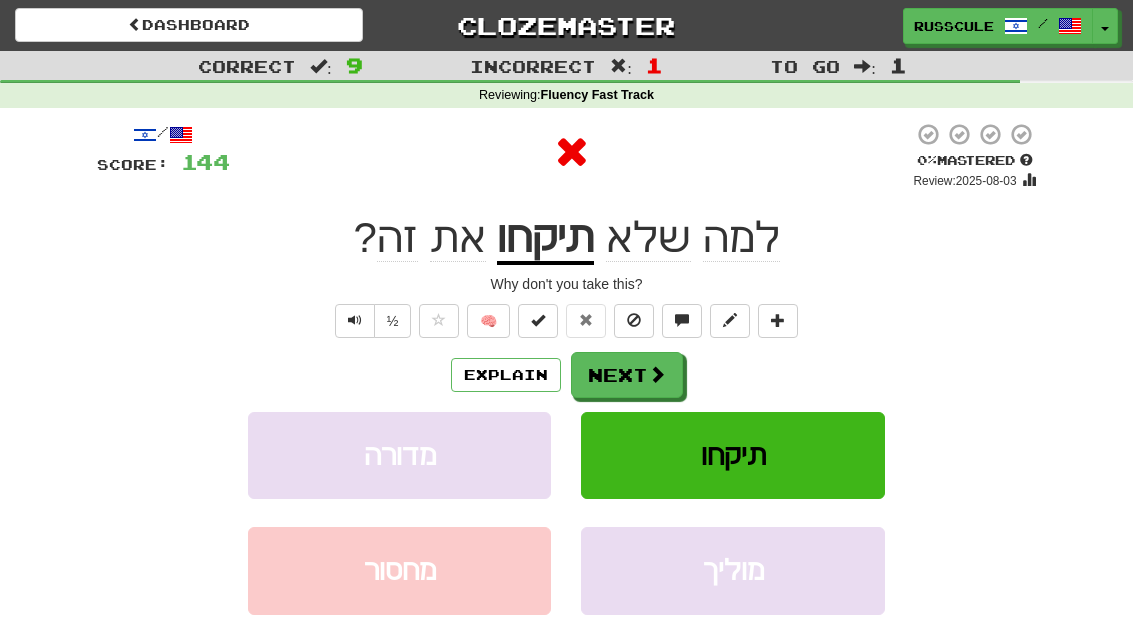 click on "Next" at bounding box center [627, 375] 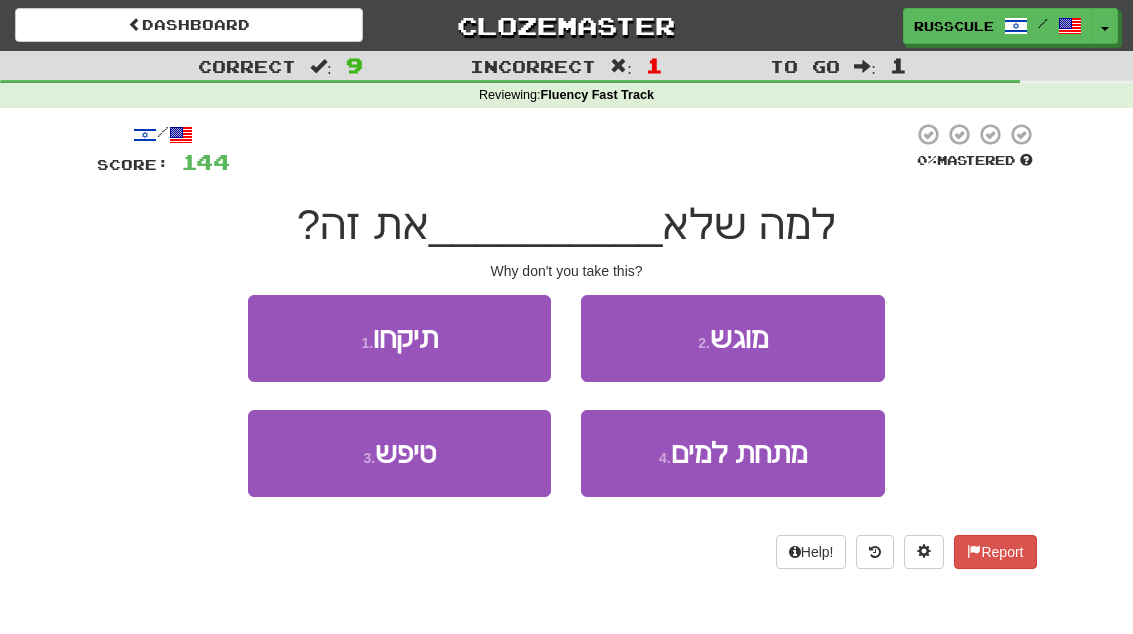 click on "1 .  תיקחו" at bounding box center [399, 338] 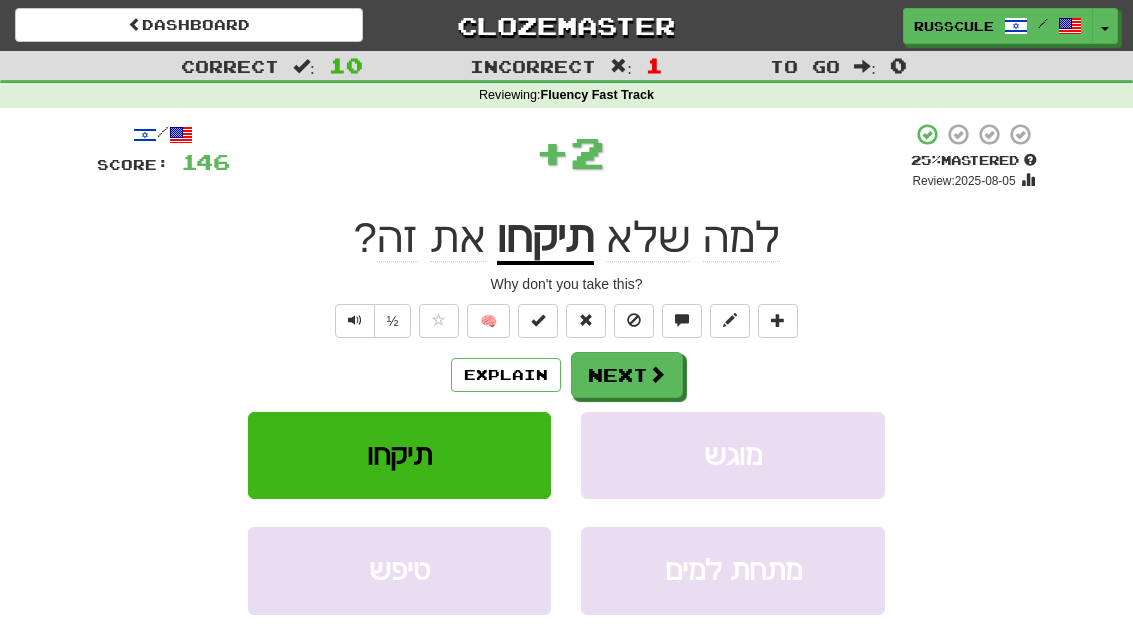 click at bounding box center (657, 374) 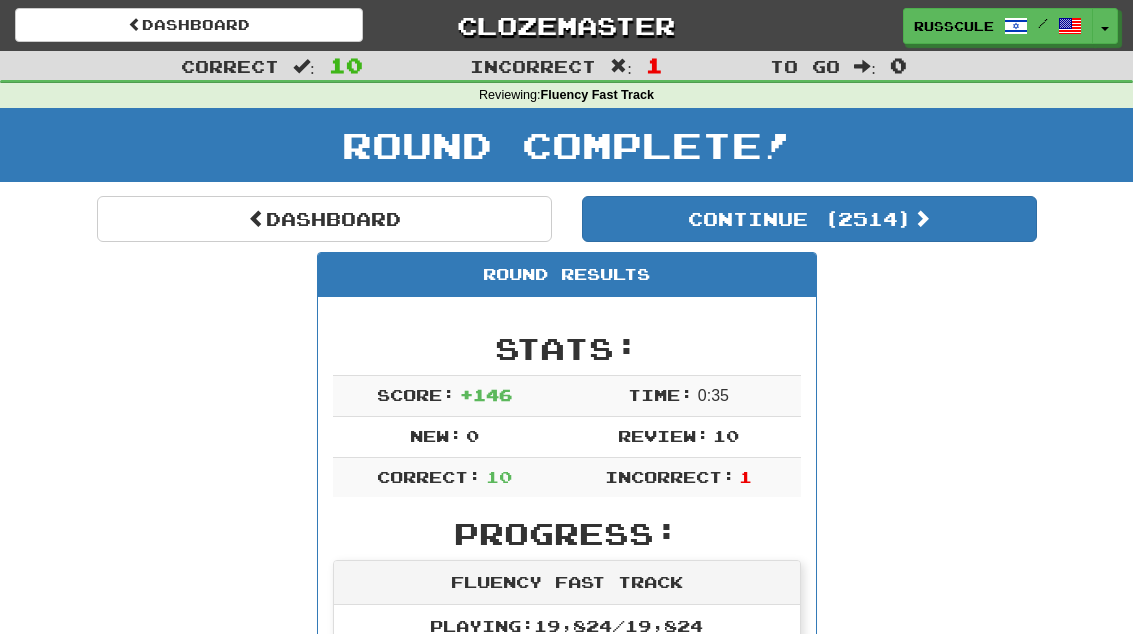 click on "Dashboard" at bounding box center (324, 219) 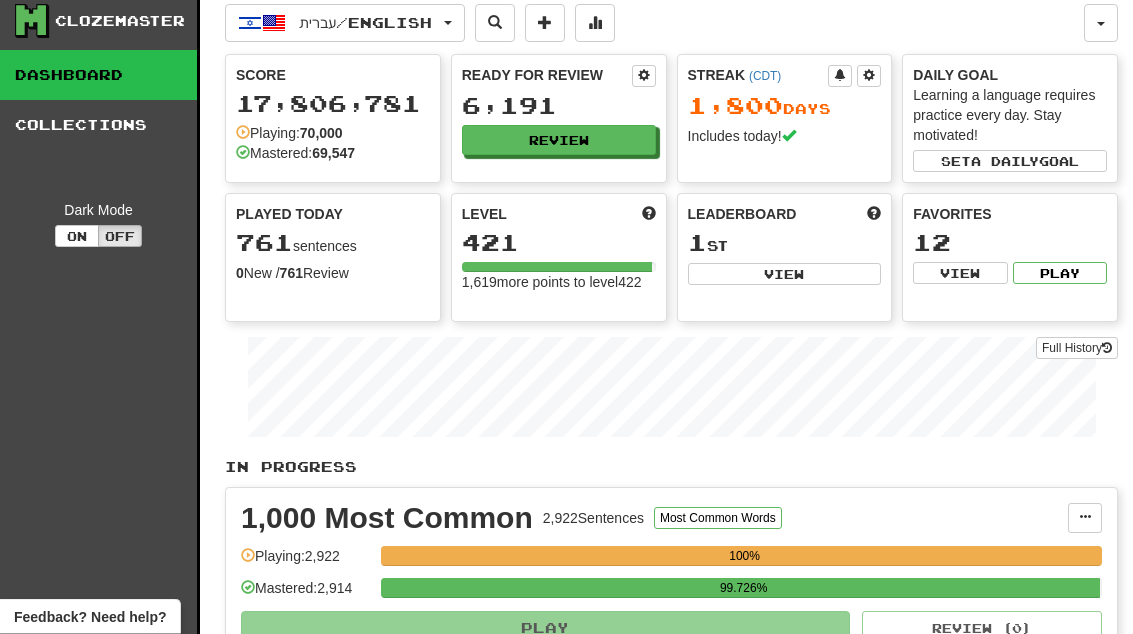 scroll, scrollTop: 0, scrollLeft: 0, axis: both 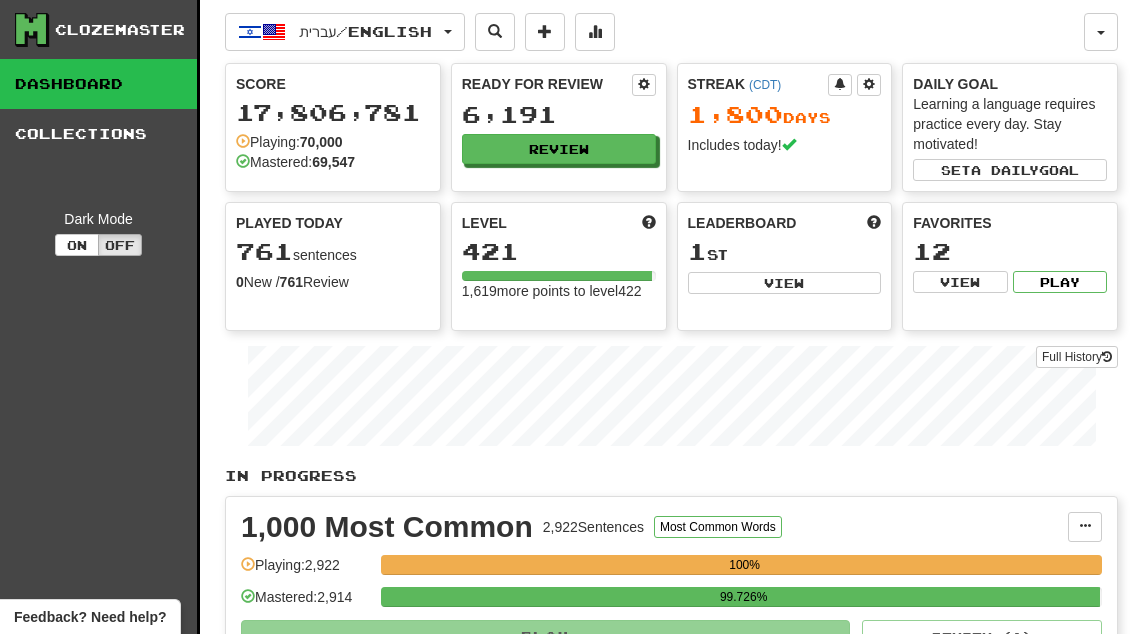 click on "View" at bounding box center (785, 283) 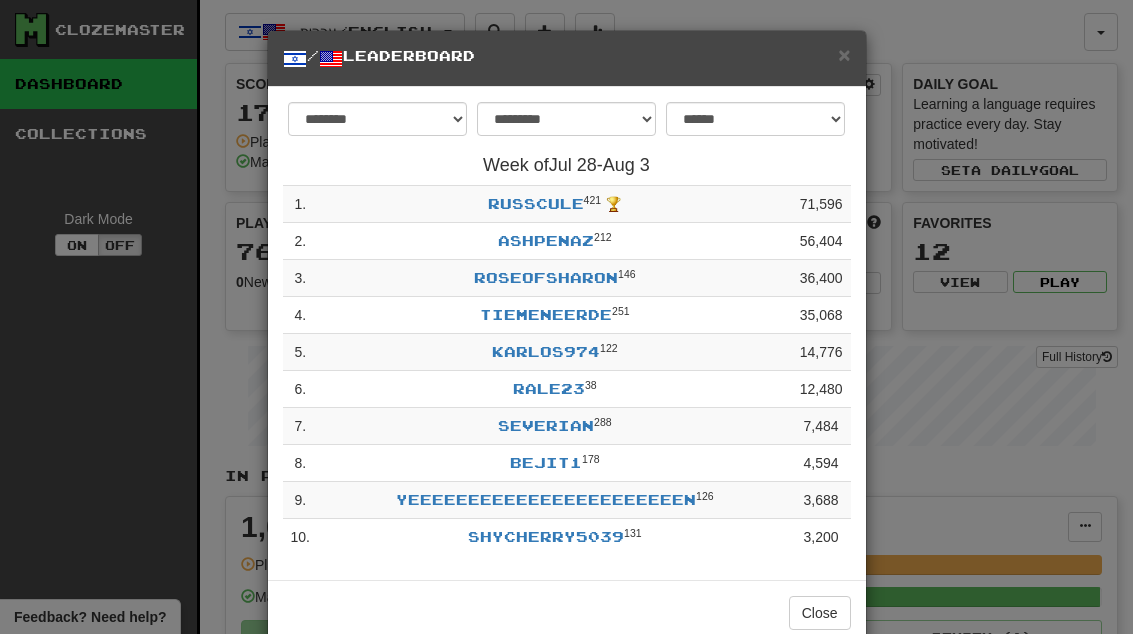 click on "Close" at bounding box center (820, 613) 